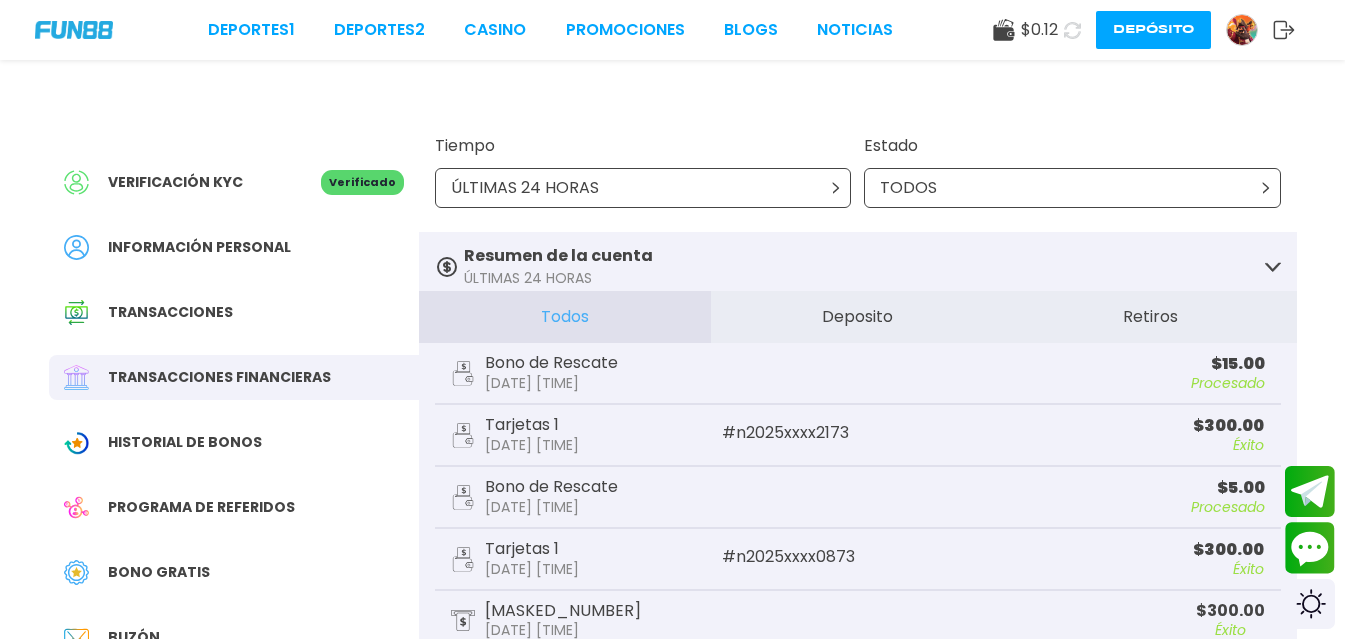 scroll, scrollTop: 0, scrollLeft: 0, axis: both 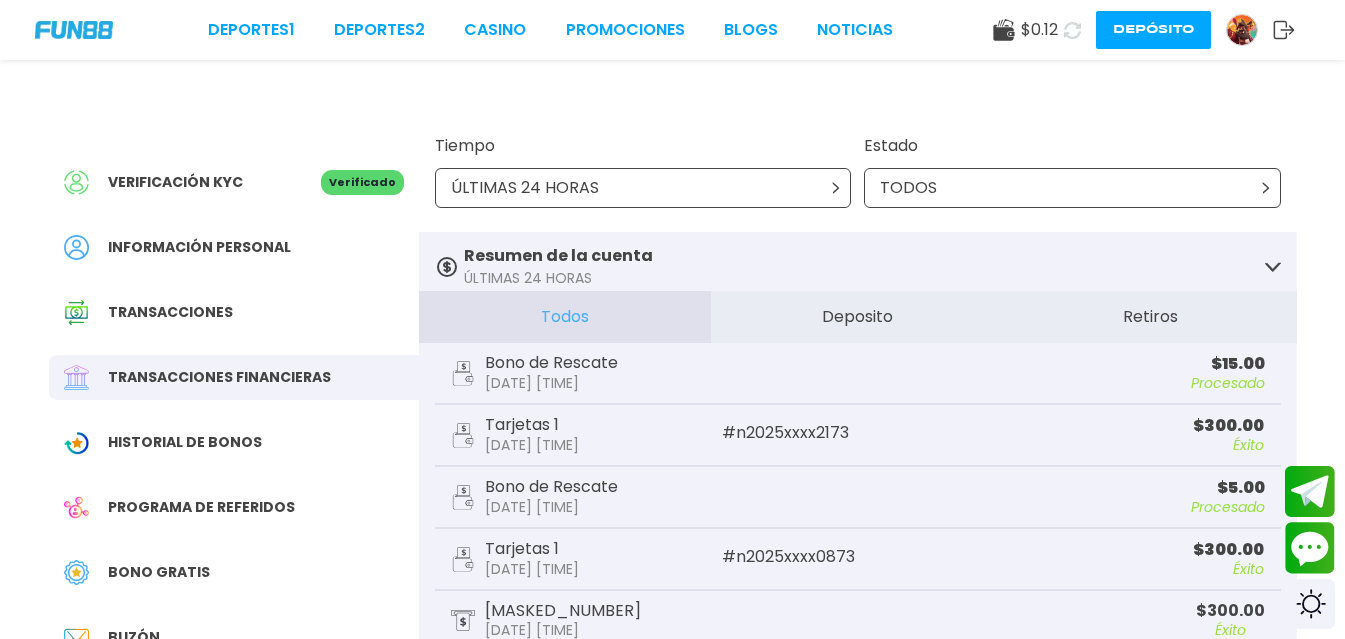 click 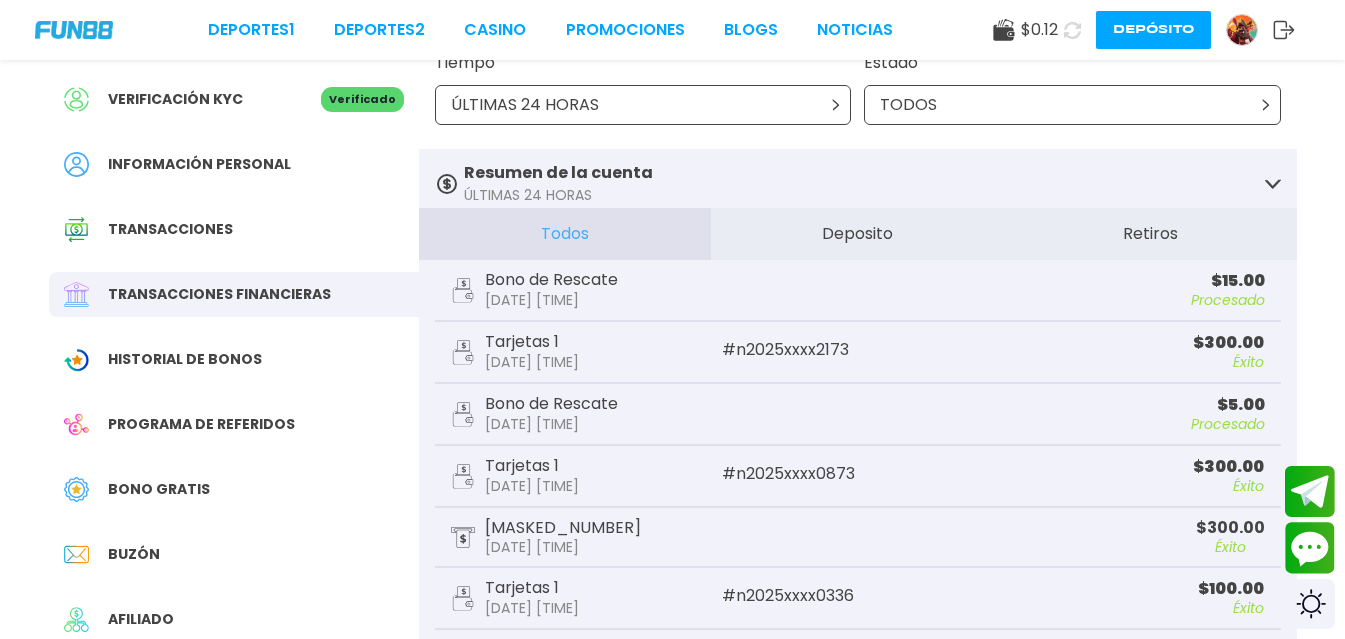 scroll, scrollTop: 0, scrollLeft: 0, axis: both 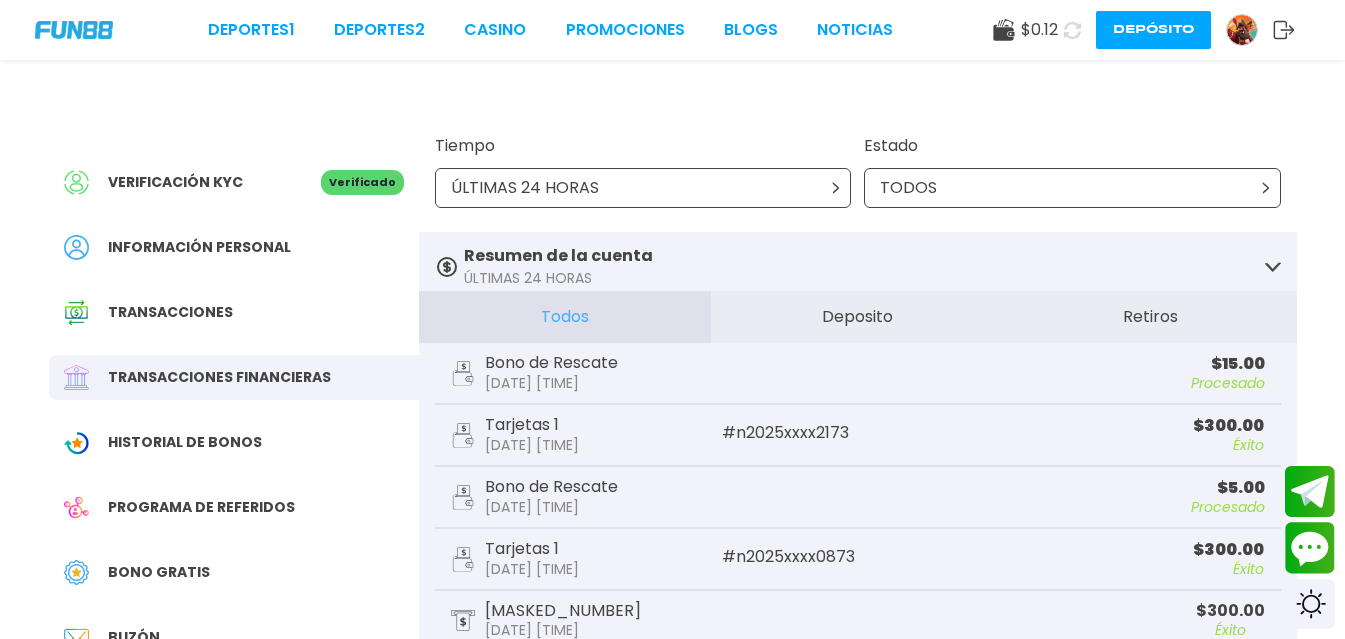 click on "Deposito" at bounding box center [857, 317] 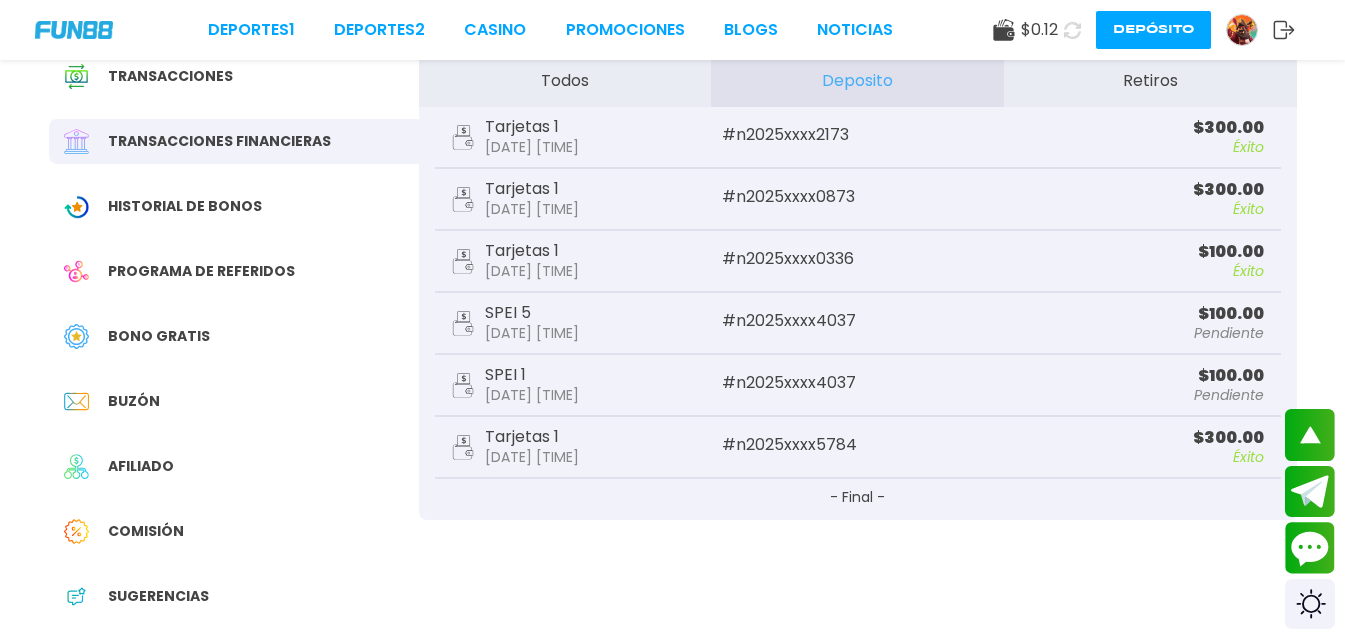 scroll, scrollTop: 200, scrollLeft: 0, axis: vertical 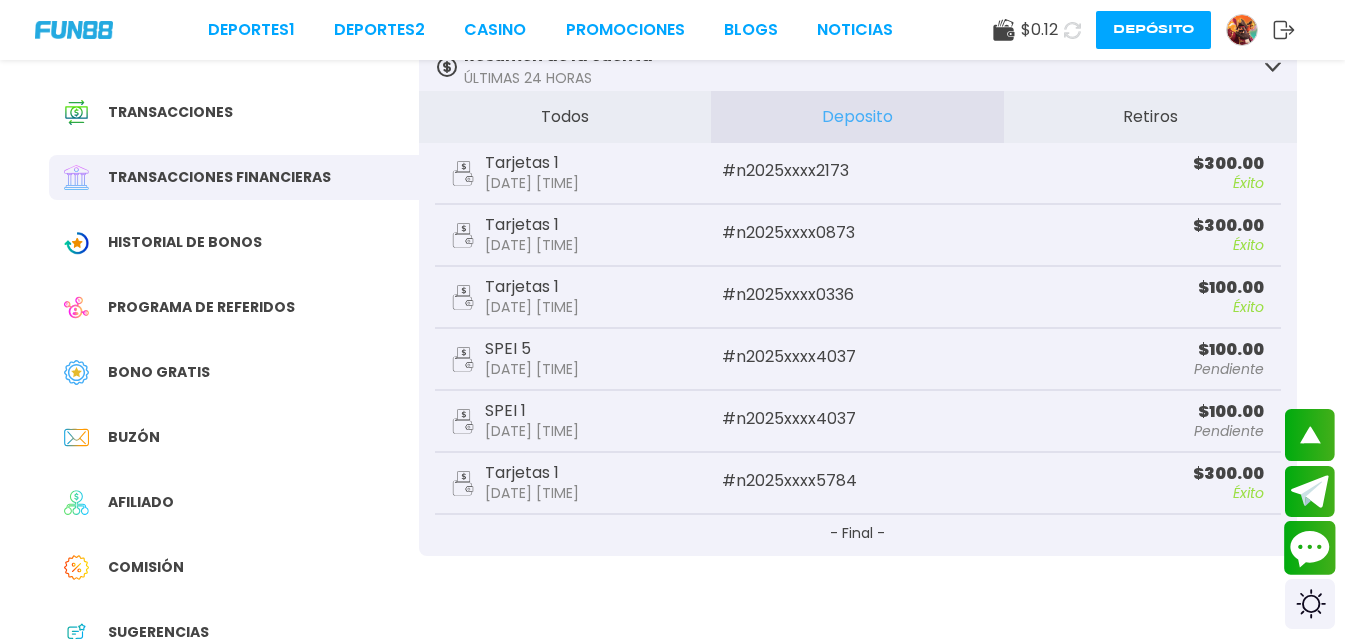 click at bounding box center [1310, 548] 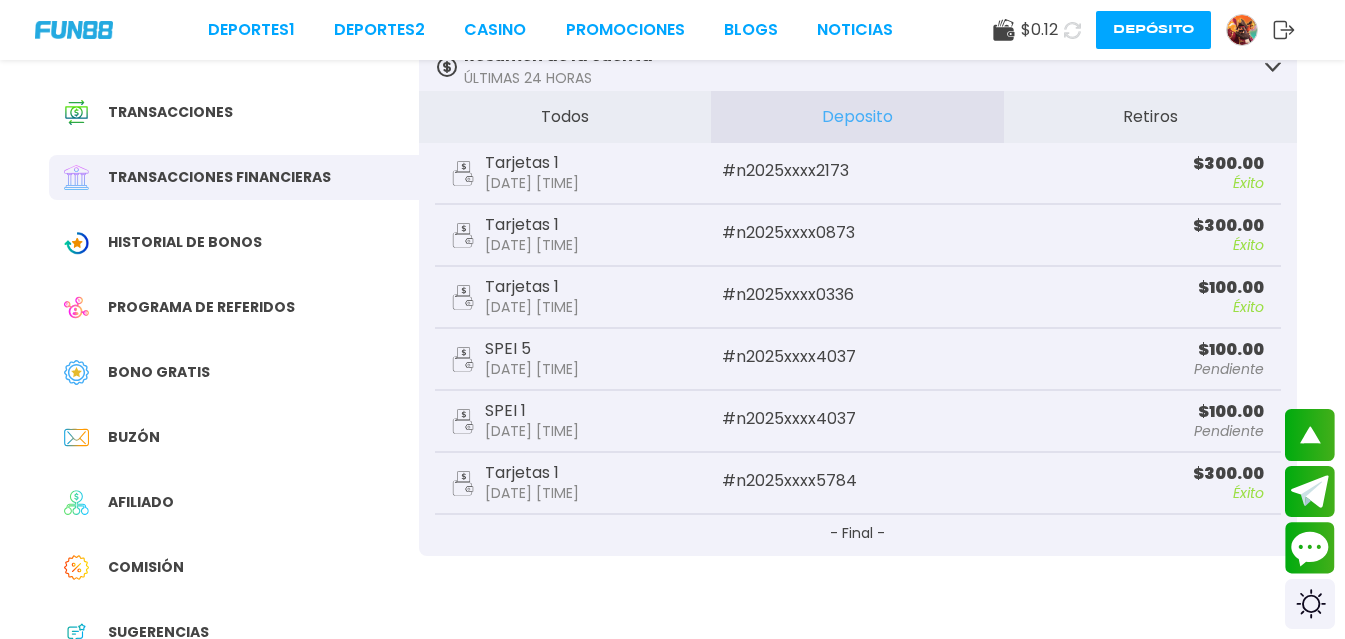 click on "Verificación KYC Verificado Información personal Transacciones Transacciones financieras Historial de Bonos Programa de referidos Bono Gratis Buzón Afiliado Comisión Sugerencias Tiempo ÚLTIMAS 24 HORAS Estado TODOS Resumen de la cuenta ÚLTIMAS 24 HORAS victorias totales MX$ 3714.43 Apuestas totales MX$ 5340.20 Depósitos totales MX$ 1000.00 Retiros totales MX$ 300.00 comisión total MX$ 0.00 Todos Deposito Retiros Tarjetas 1 [DATE] [TIME] # [MASKED_NUMBER] $ 300.00 Éxito Tarjetas 1 [DATE] [TIME] # [MASKED_NUMBER] $ 300.00 Éxito Tarjetas 1 [DATE] [TIME] # [MASKED_NUMBER] $ 100.00 Éxito SPEI 5 [DATE] [TIME] # [MASKED_NUMBER] $ 100.00 Pendiente SPEI 1 [DATE] [TIME] # [MASKED_NUMBER] $ 100.00 Pendiente Tarjetas 1 [DATE] [TIME] # [MASKED_NUMBER] $ 300.00 Éxito - Final -" at bounding box center [673, 292] 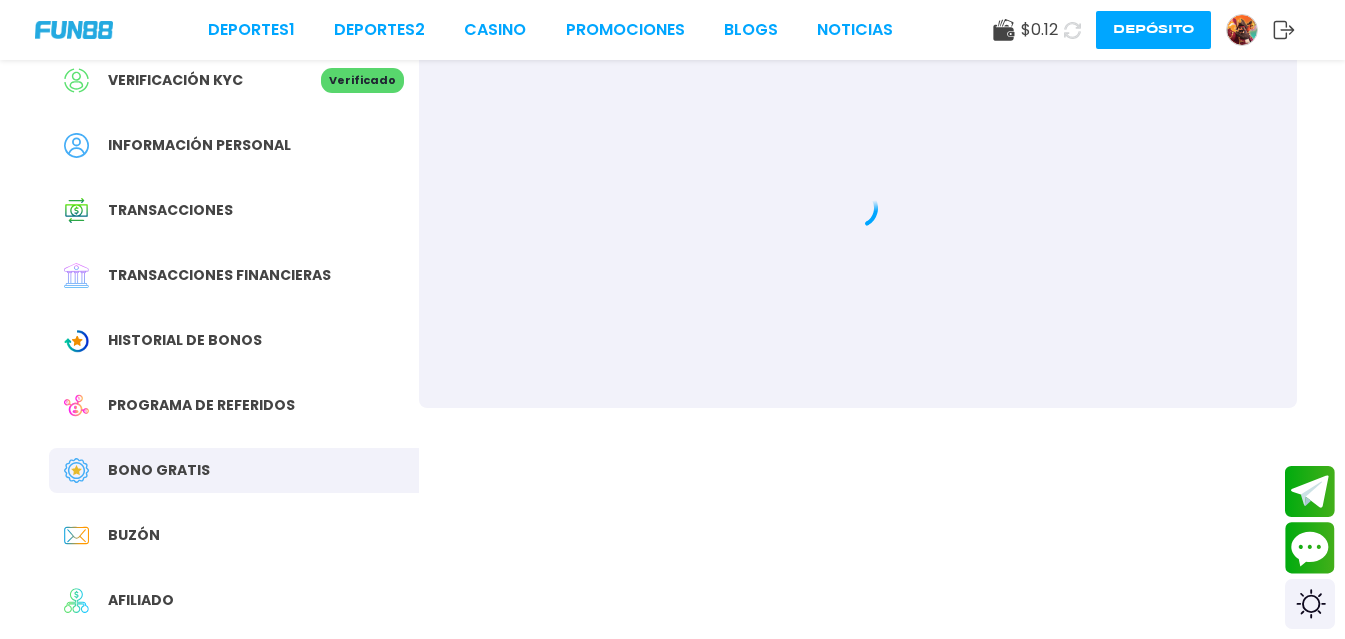 scroll, scrollTop: 0, scrollLeft: 0, axis: both 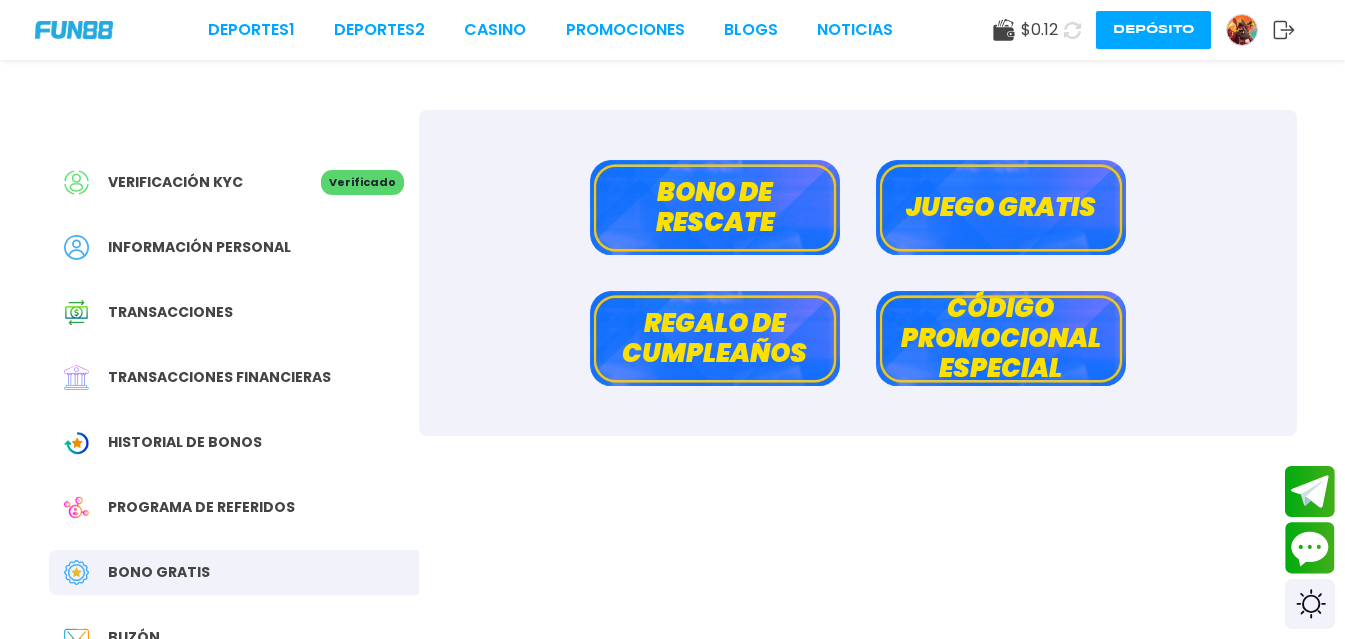click on "Juego gratis" at bounding box center (1001, 207) 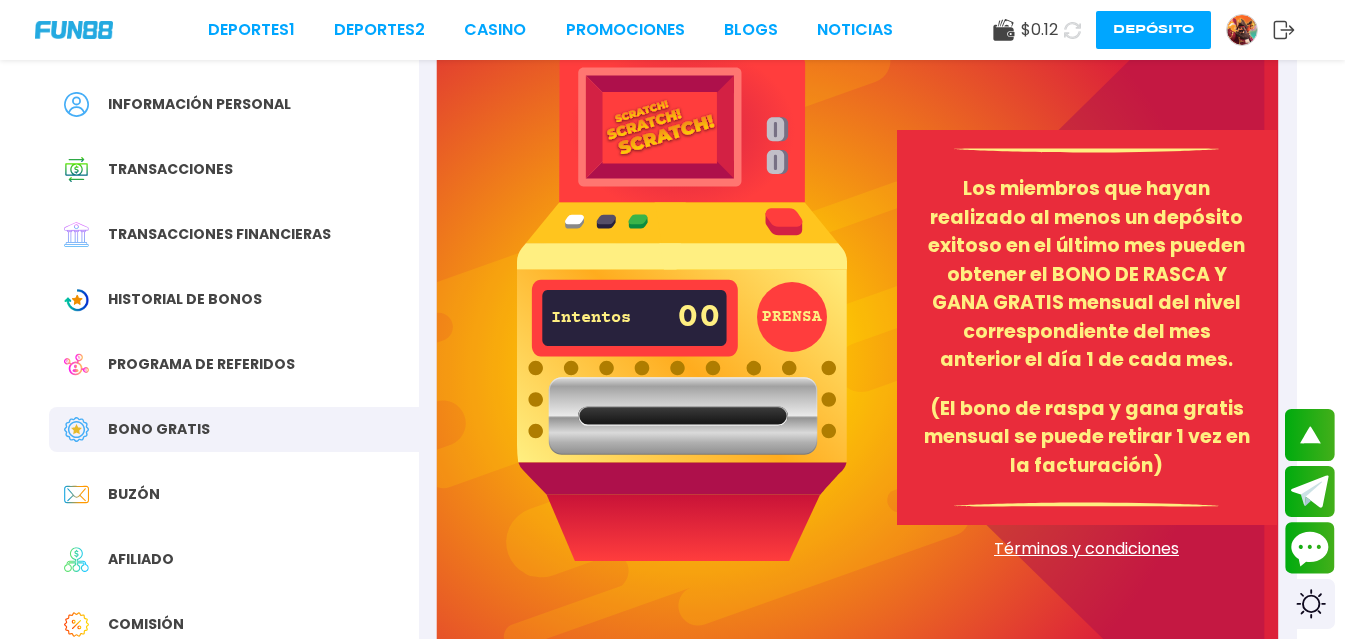 scroll, scrollTop: 0, scrollLeft: 0, axis: both 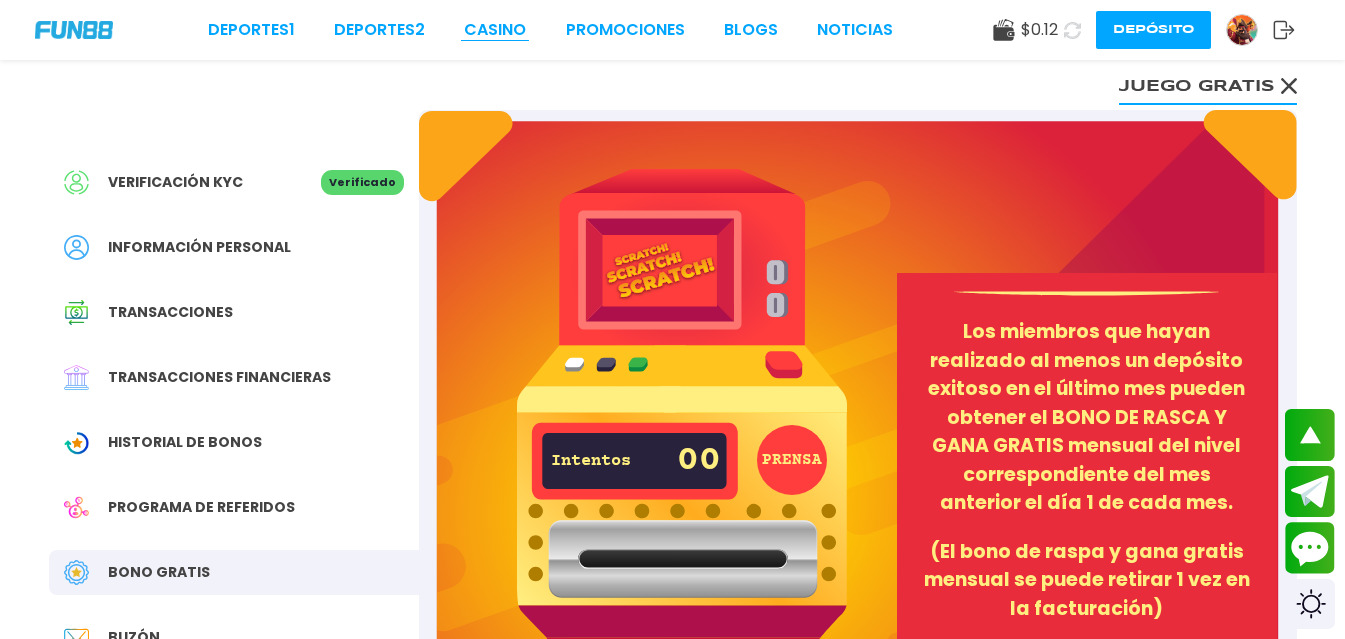 click on "CASINO" at bounding box center [495, 30] 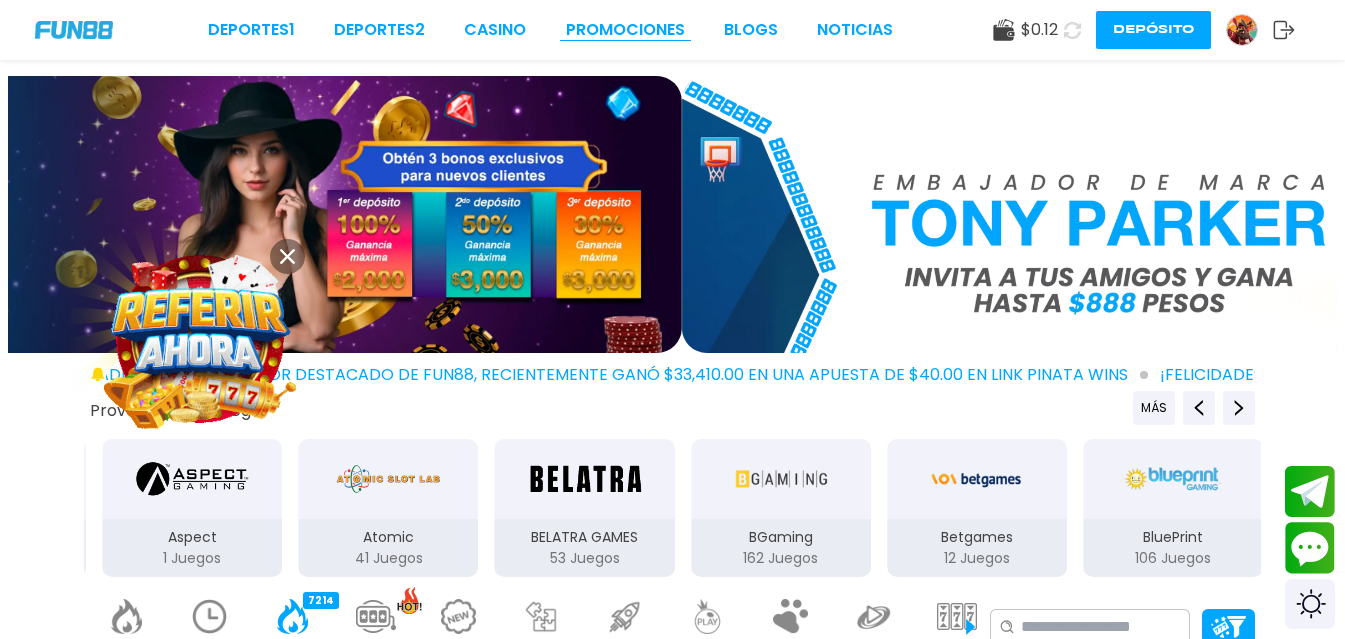 click on "Promociones" at bounding box center [625, 30] 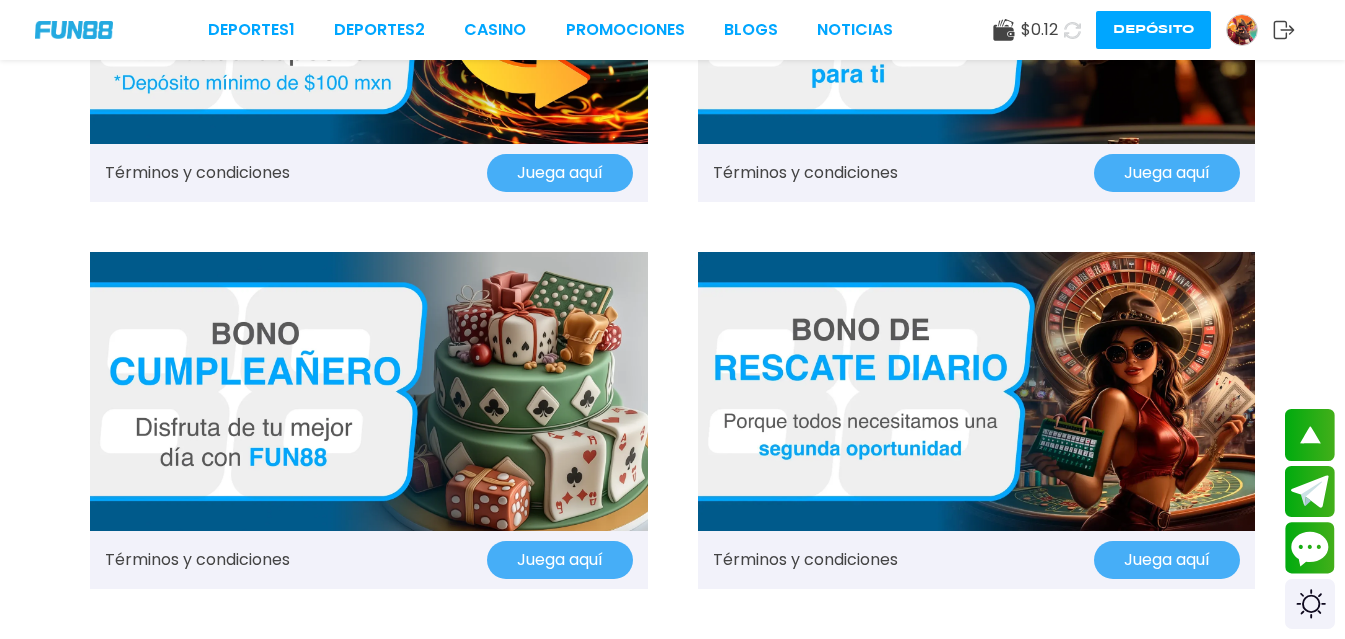 scroll, scrollTop: 1100, scrollLeft: 0, axis: vertical 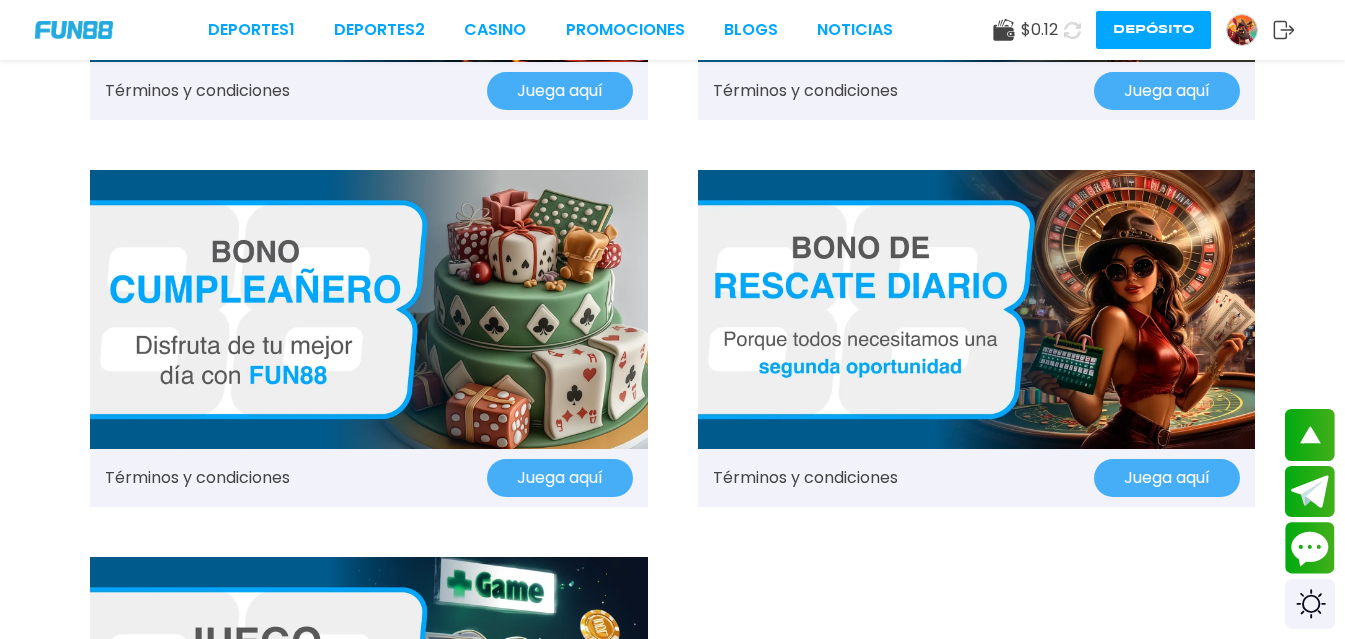 click at bounding box center [977, 309] 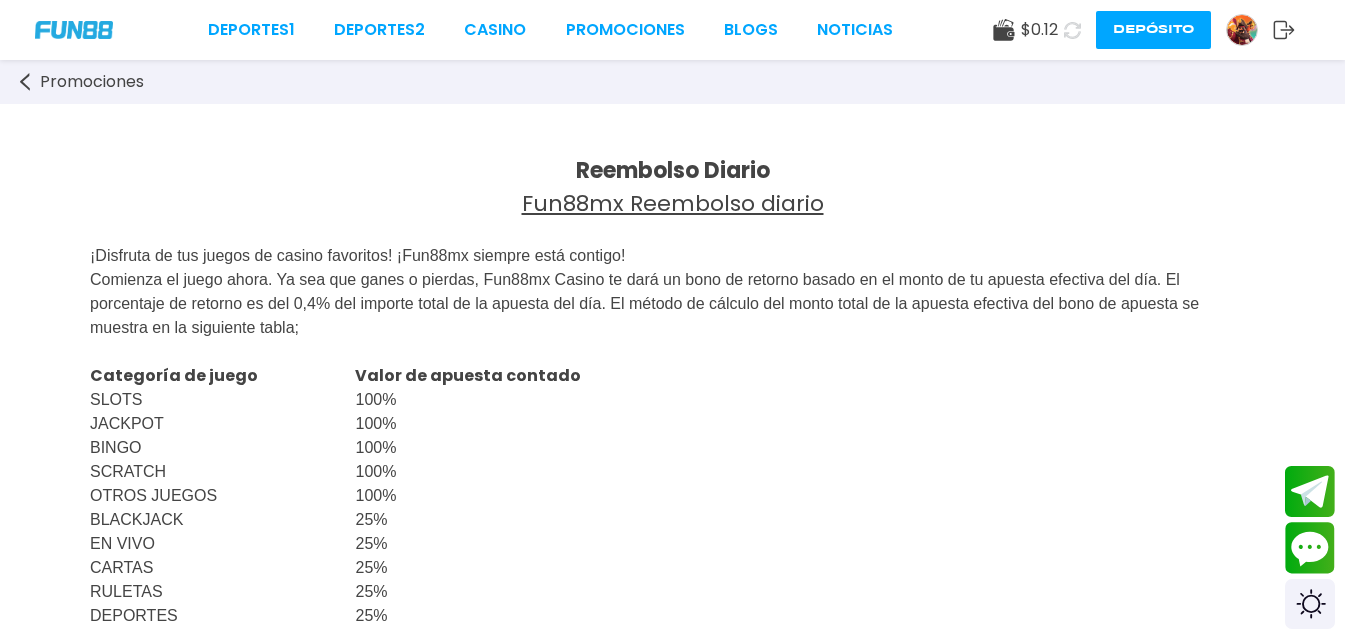scroll, scrollTop: 100, scrollLeft: 0, axis: vertical 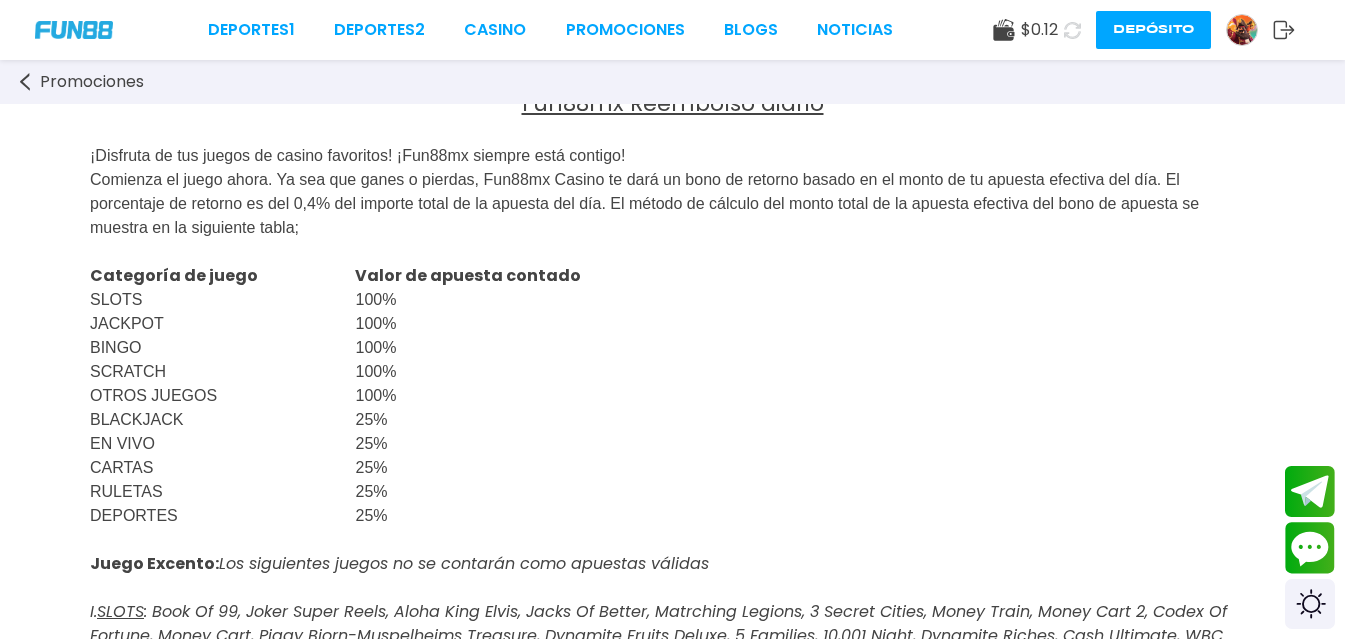 click at bounding box center (1242, 30) 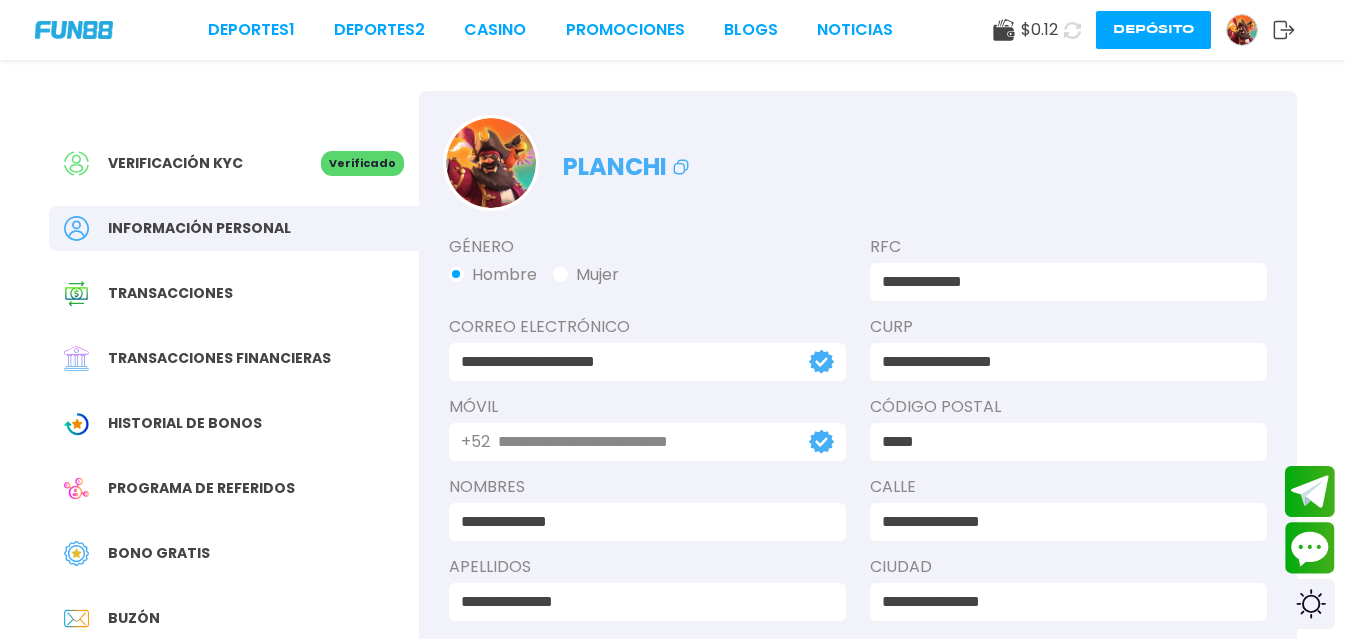 scroll, scrollTop: 0, scrollLeft: 0, axis: both 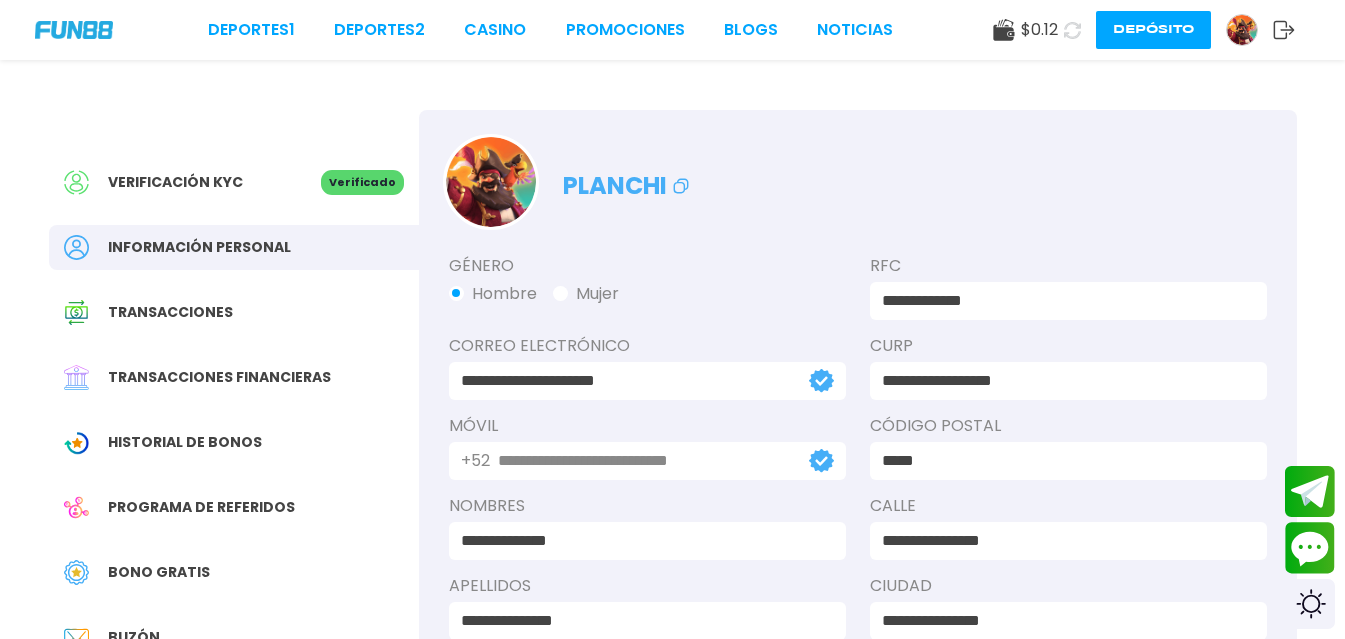 click on "Bono Gratis" at bounding box center [159, 572] 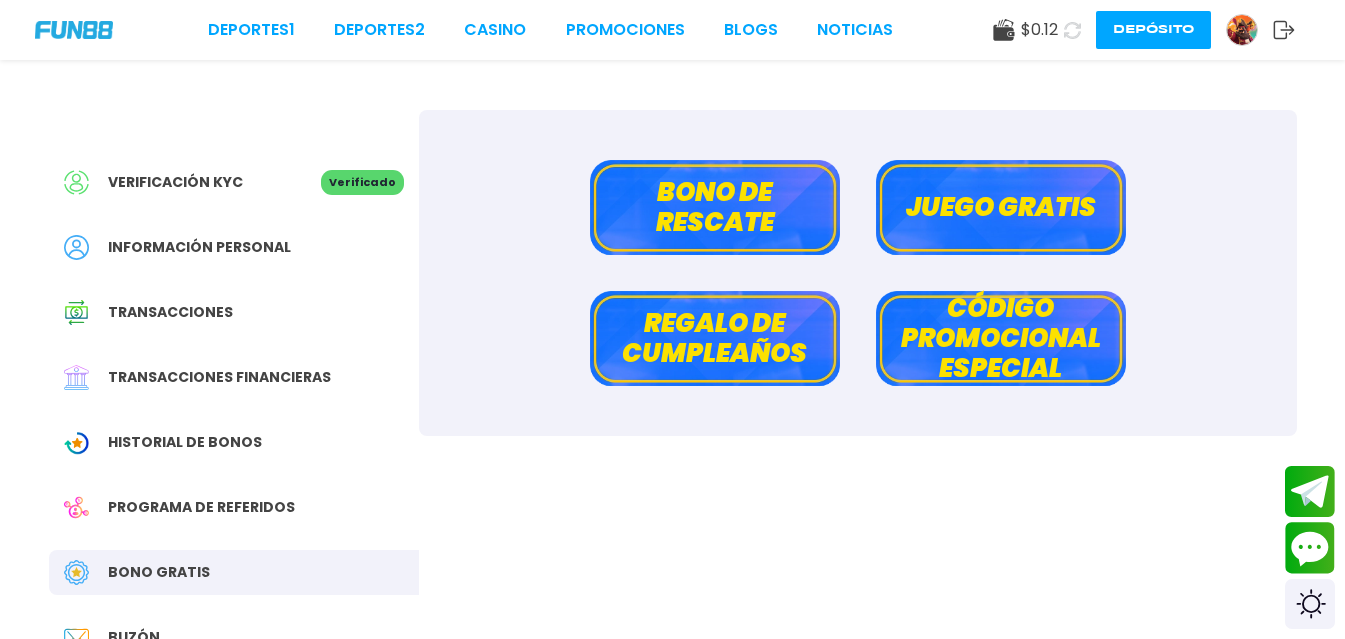 click on "Juego gratis" at bounding box center [1001, 207] 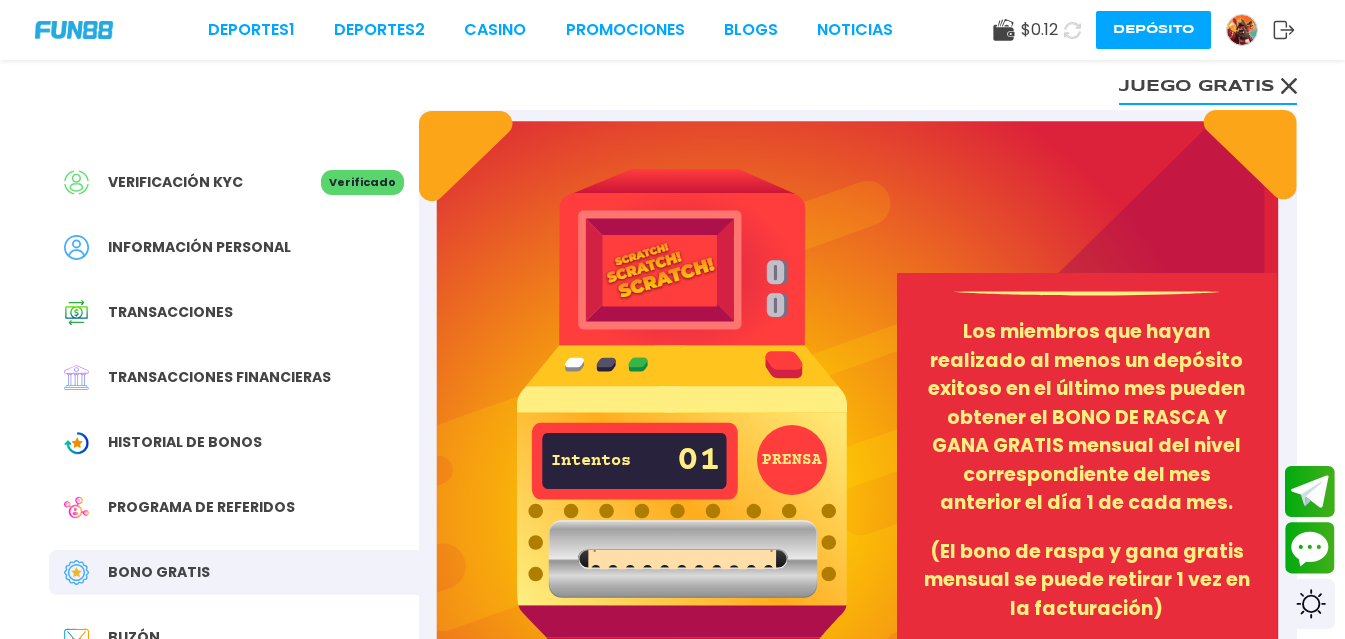 click on "PRENSA" at bounding box center (792, 460) 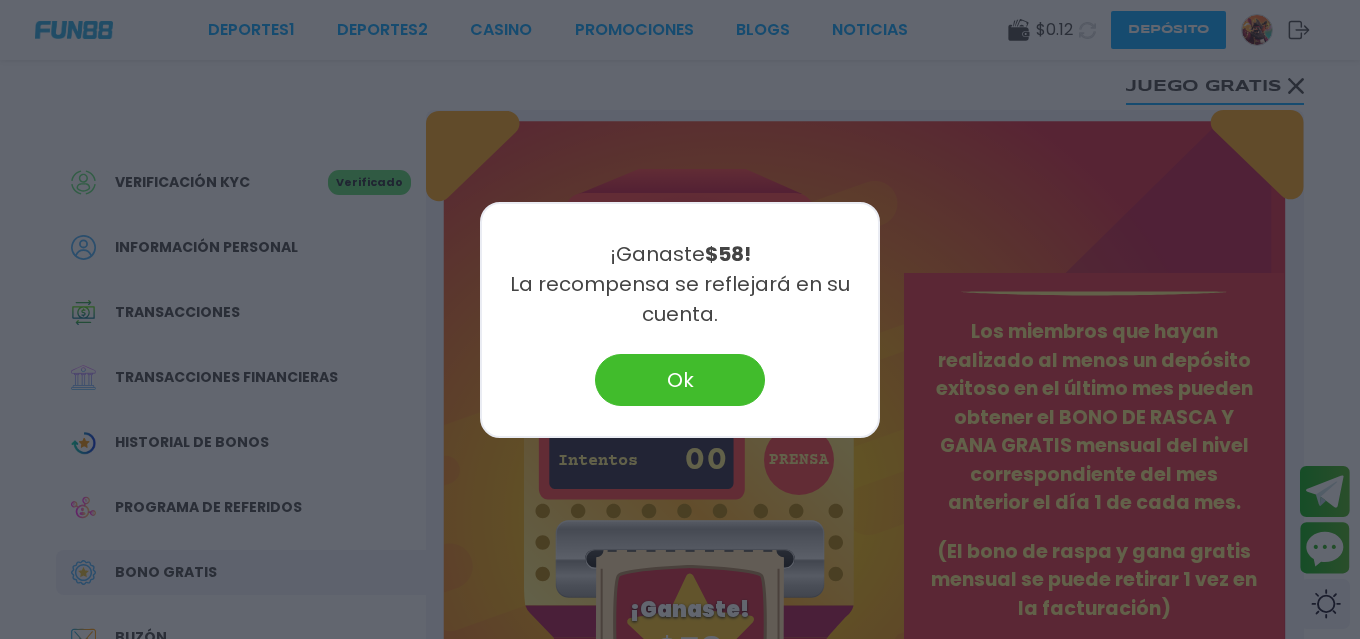 click on "Deportes  1 Deportes  2 CASINO Promociones BLOGS NOTICIAS $ 0.12 Depósito Verificación KYC Verificado Información personal Transacciones Transacciones financieras Historial de Bonos Programa de referidos Bono Gratis Buzón Afiliado Comisión Sugerencias Juego gratis PRENSA Intentos 00 Raspa y gana hasta  $10,000 ¡Ganaste! $ 58 Los miembros que hayan realizado al menos un depósito exitoso en el último mes pueden obtener el BONO DE RASCA Y GANA GRATIS mensual del nivel correspondiente del mes anterior el día 1 de cada mes. (El bono de raspa y gana gratis mensual se puede retirar 1 vez en la facturación) Términos y condiciones Información Sobre Nosotros Términos y condiciones Juego Responsable Aviso de privacidad y cookies del sitio Programa de afiliación Mecánica de apuestas Condiciones de apuesta Nuestras Secciones Deportes Juegos popular inicio jackpot nuevo casual crash pragmatic fat panda playtech slots bingo en vivo cartas otros" at bounding box center [680, 941] 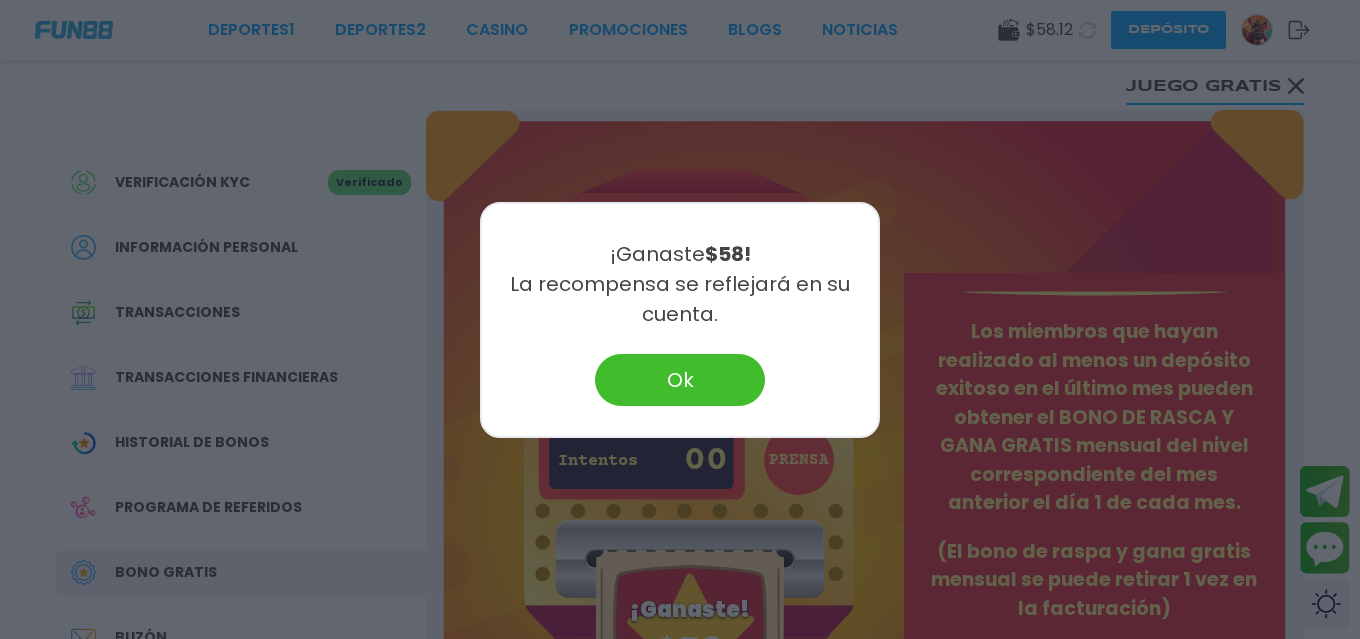 click on "Ok" at bounding box center [680, 380] 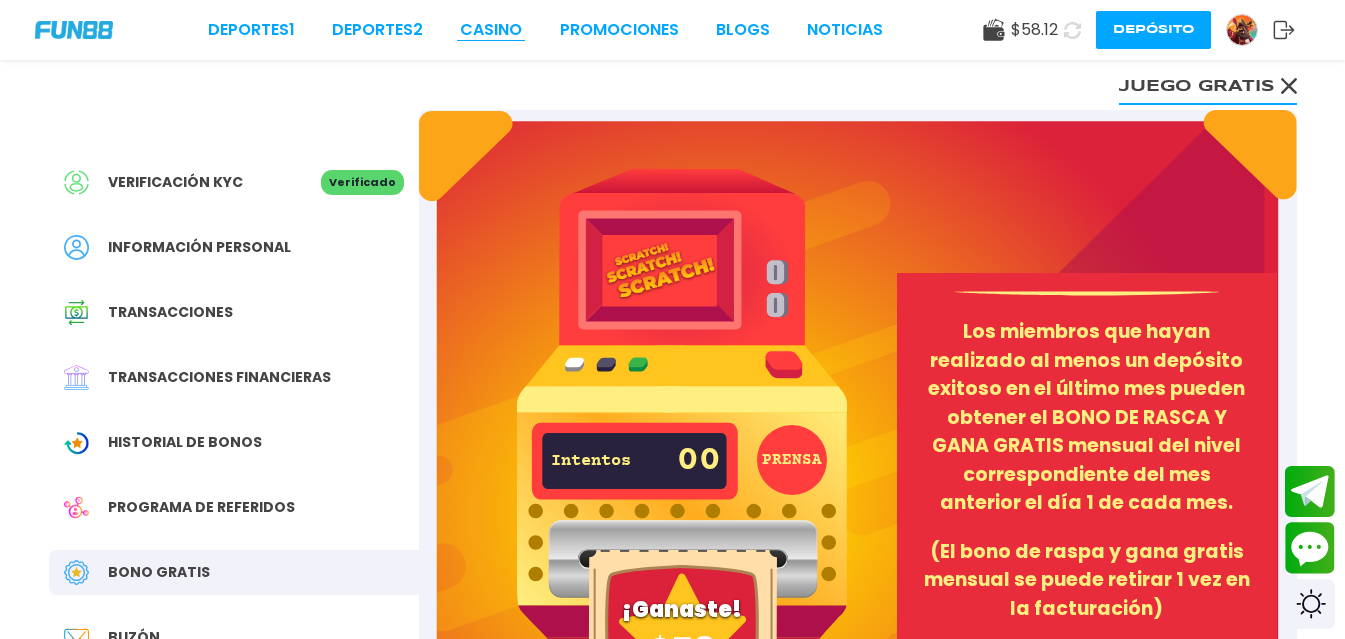 click on "CASINO" at bounding box center [491, 30] 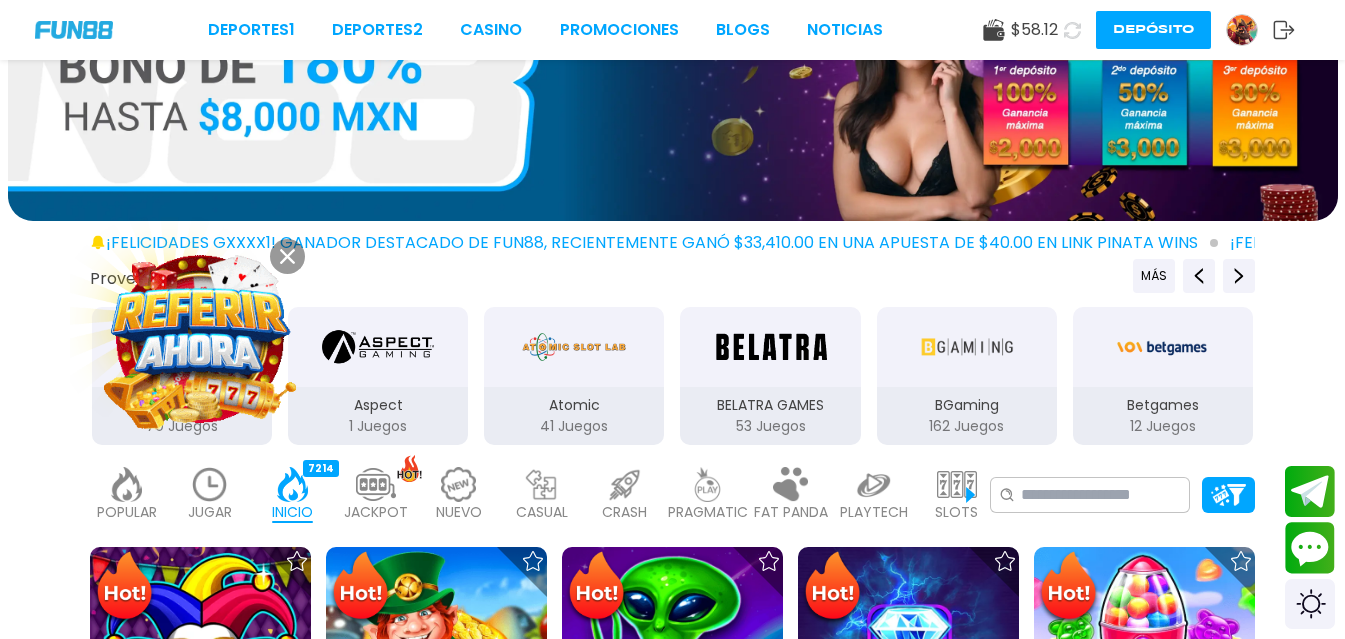 scroll, scrollTop: 200, scrollLeft: 0, axis: vertical 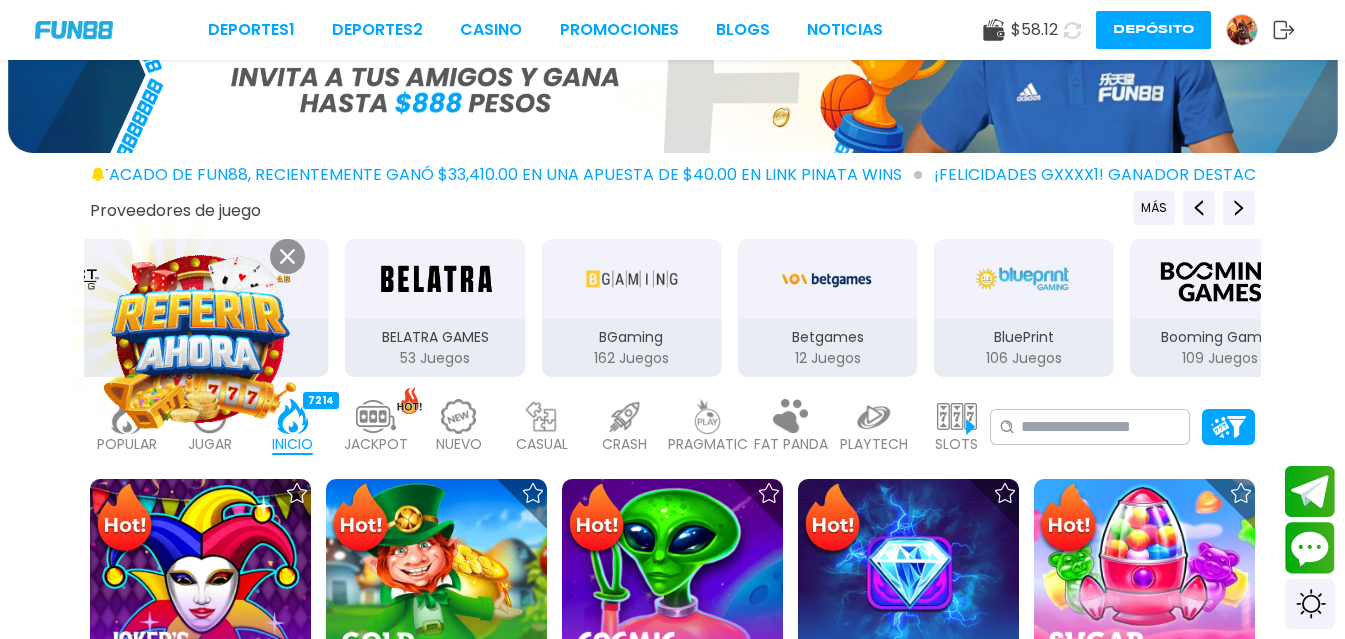 click at bounding box center (200, 339) 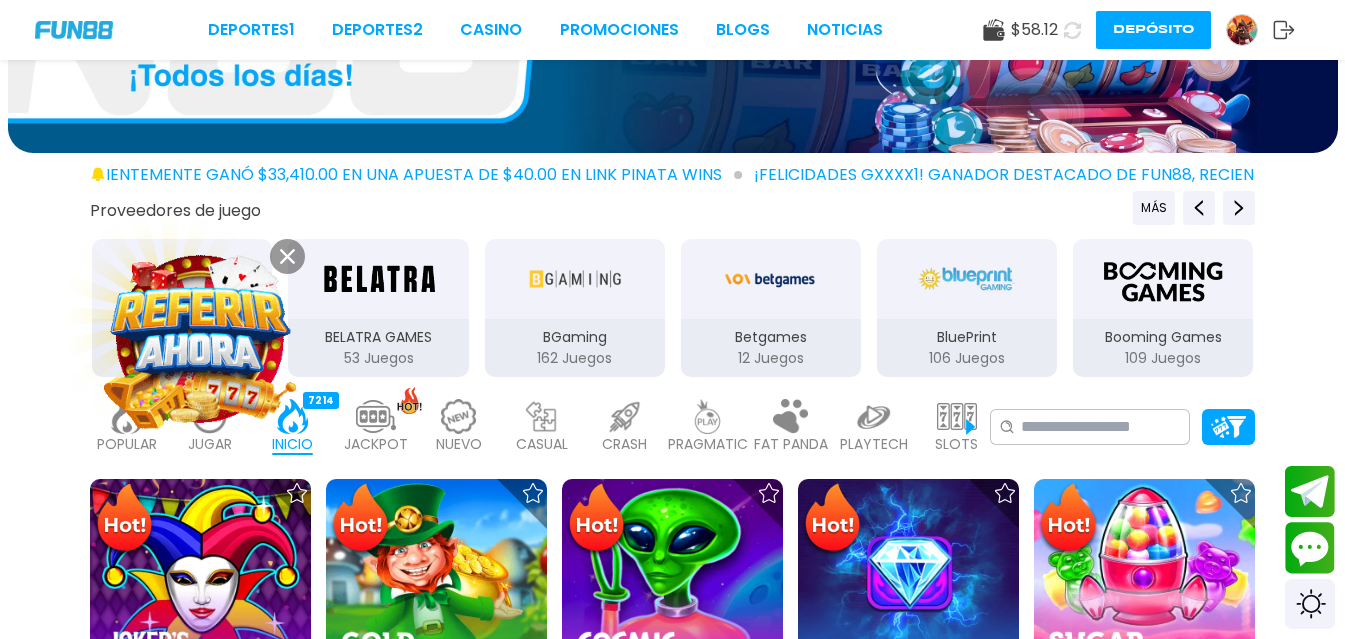 click on "JUGAR" at bounding box center [210, 444] 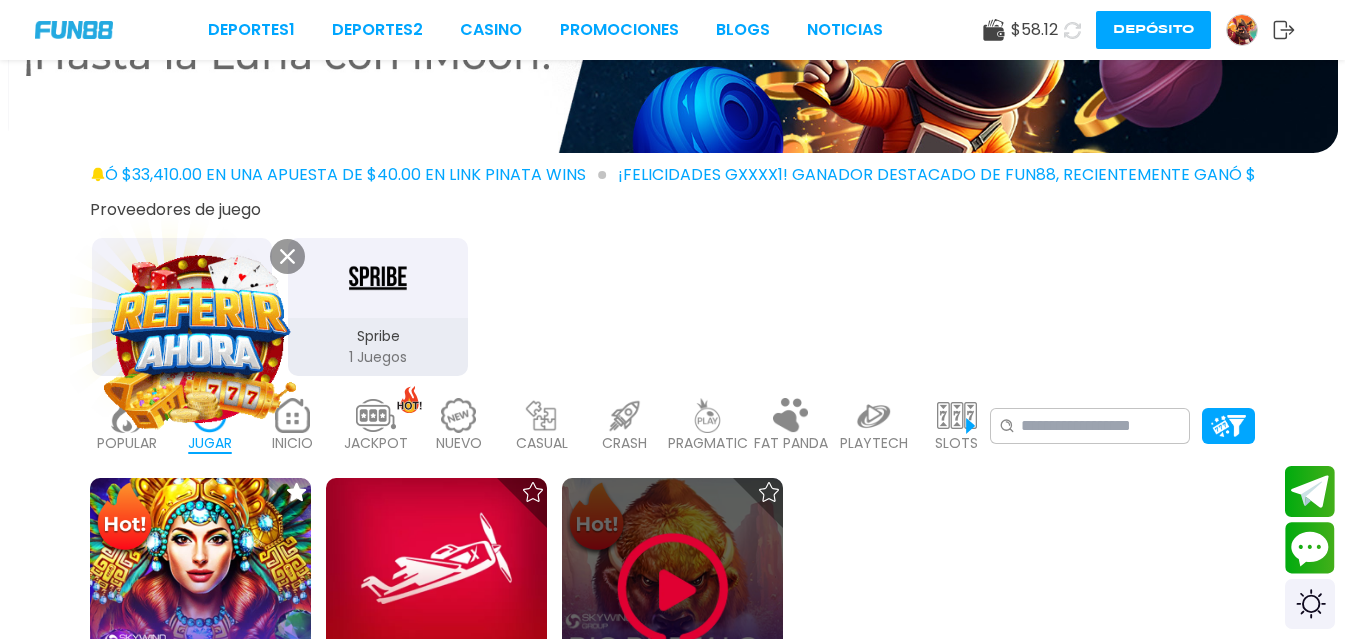 click at bounding box center [673, 589] 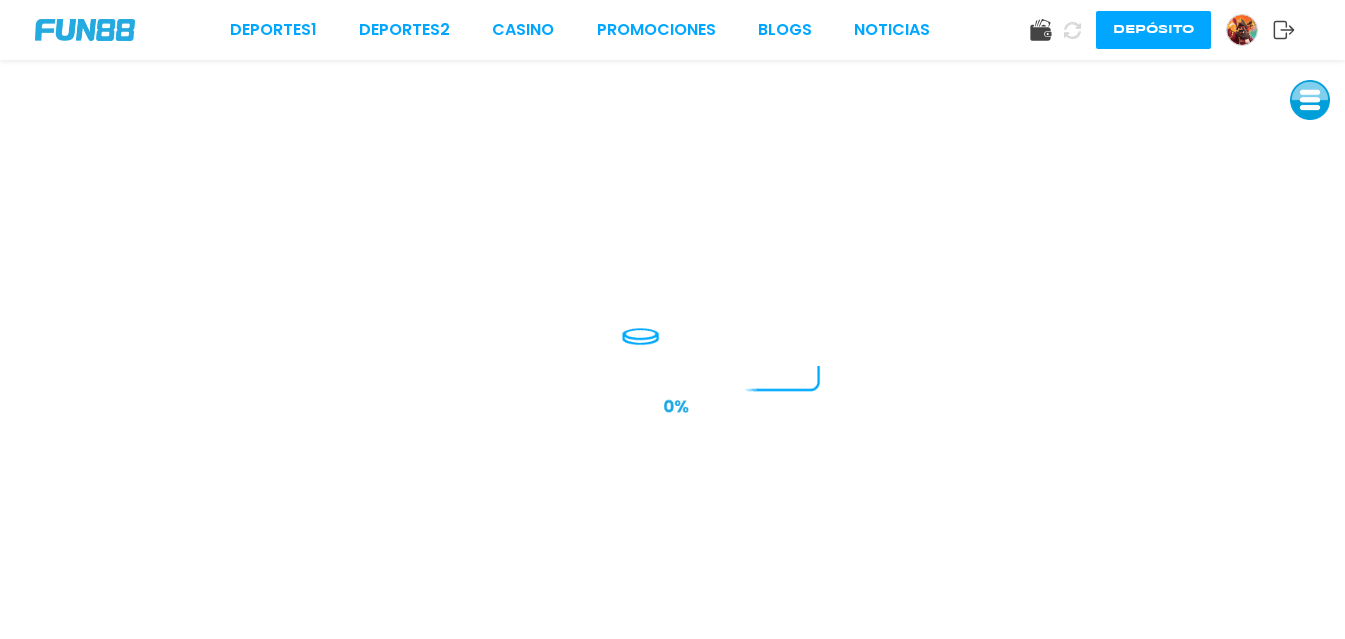 scroll, scrollTop: 0, scrollLeft: 0, axis: both 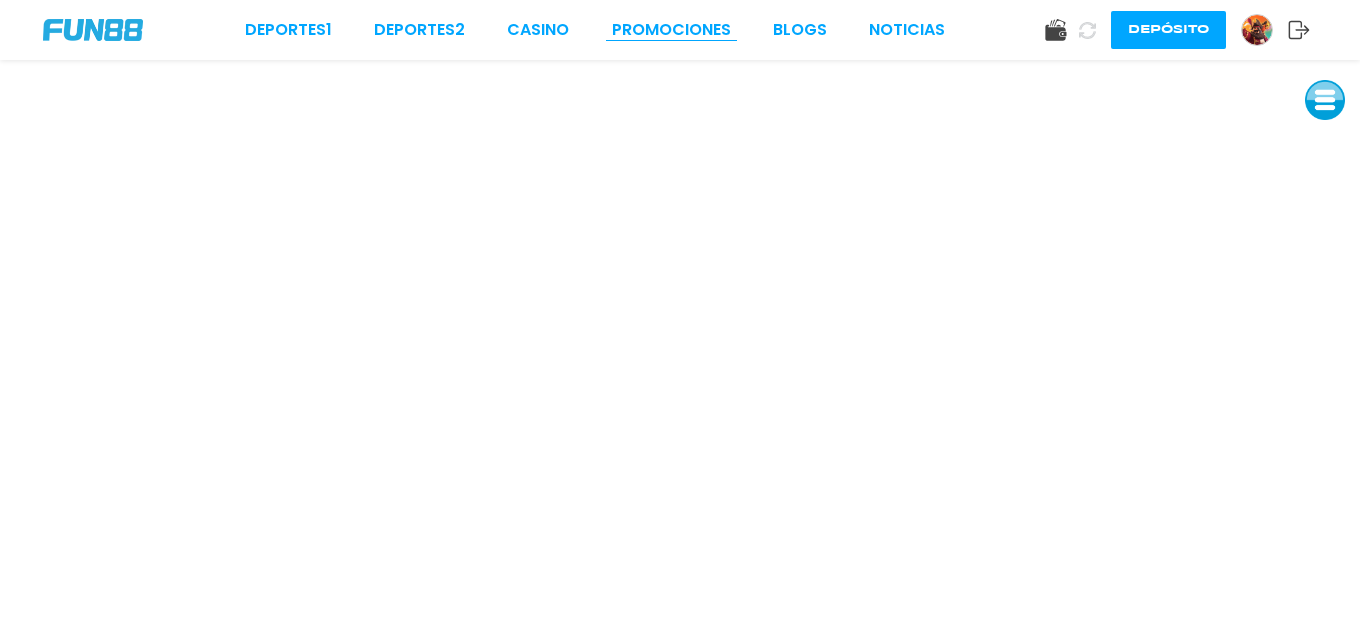 click on "Promociones" at bounding box center [671, 30] 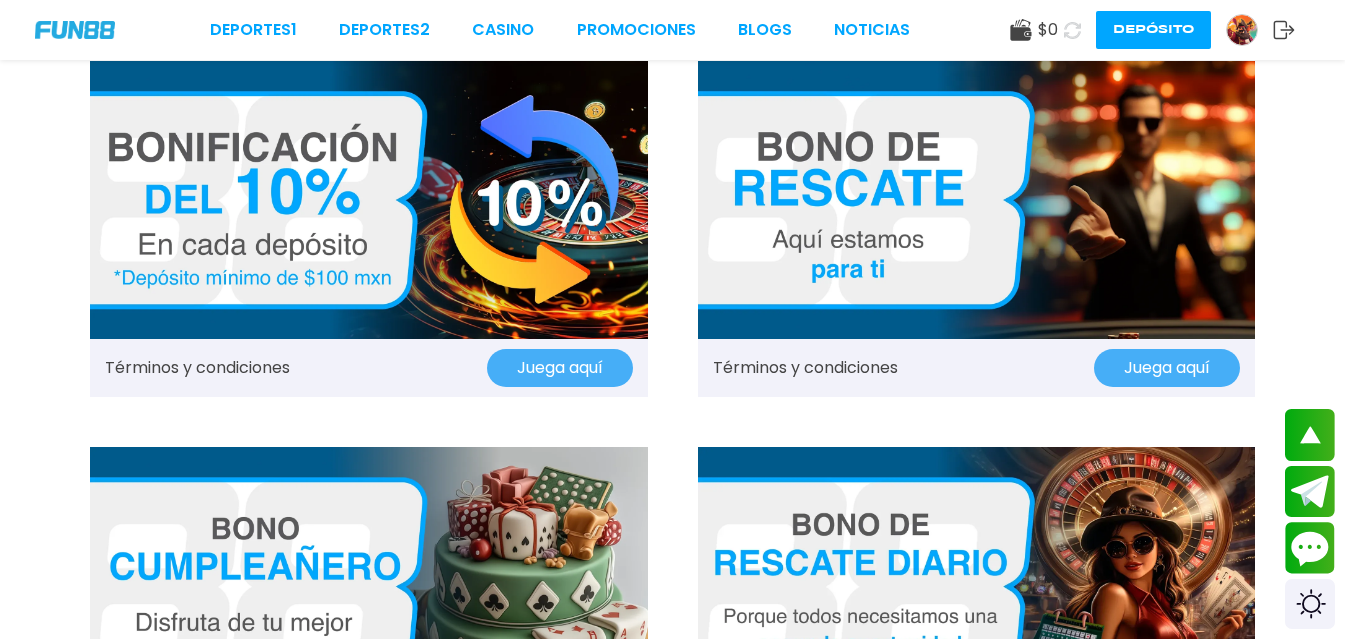 scroll, scrollTop: 800, scrollLeft: 0, axis: vertical 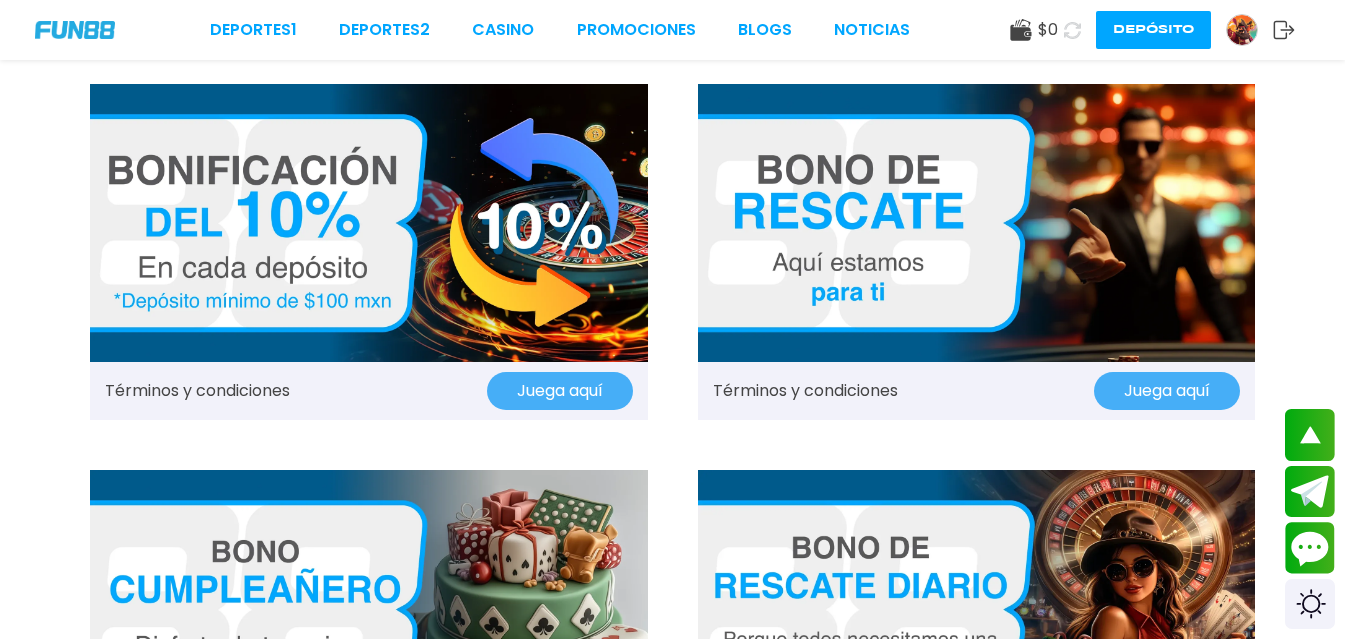 click at bounding box center (977, 609) 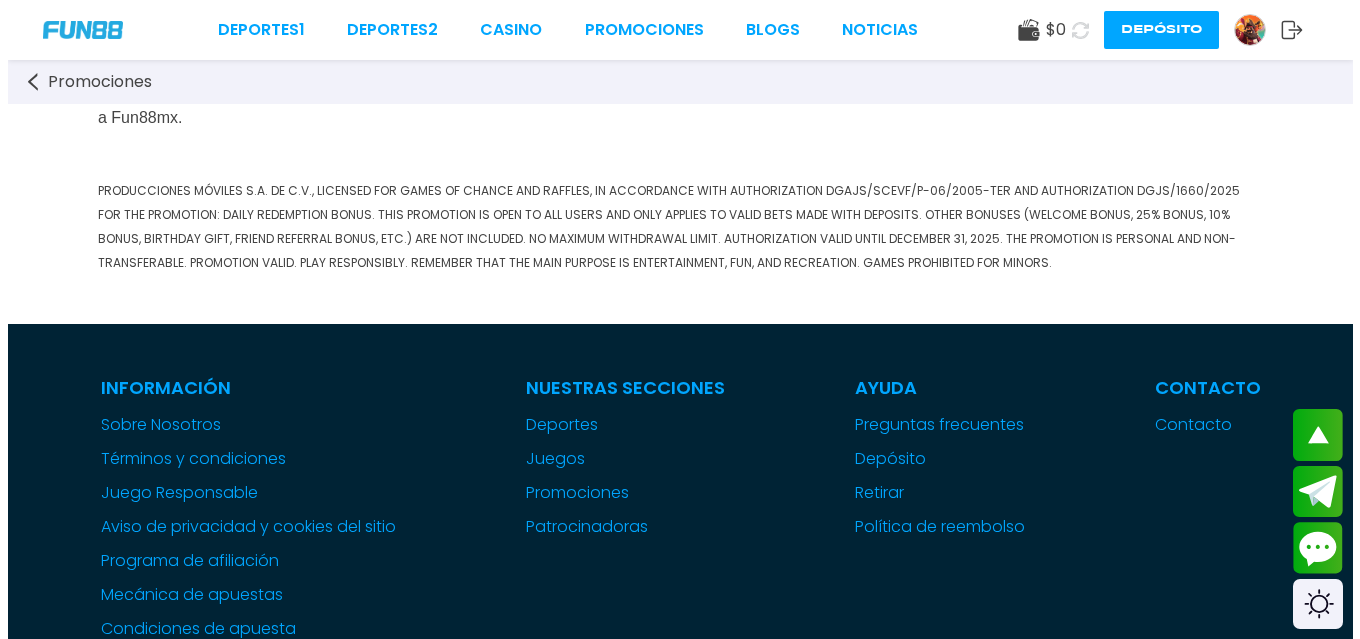 scroll, scrollTop: 1800, scrollLeft: 0, axis: vertical 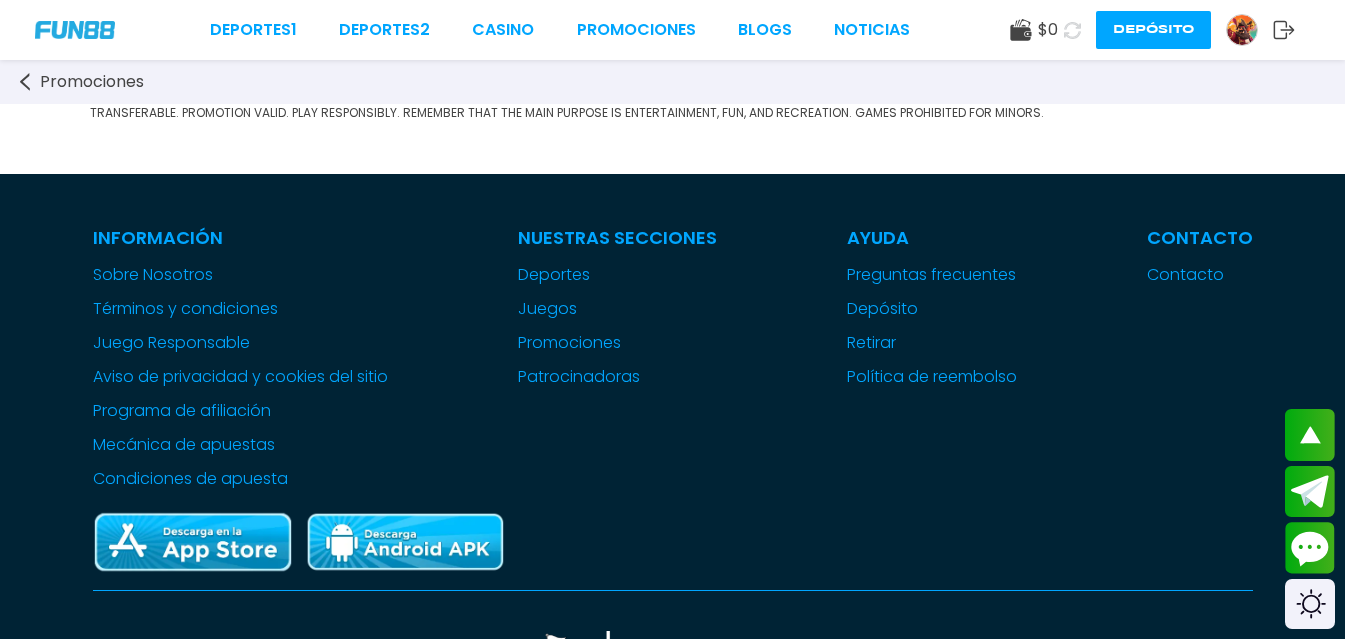 click 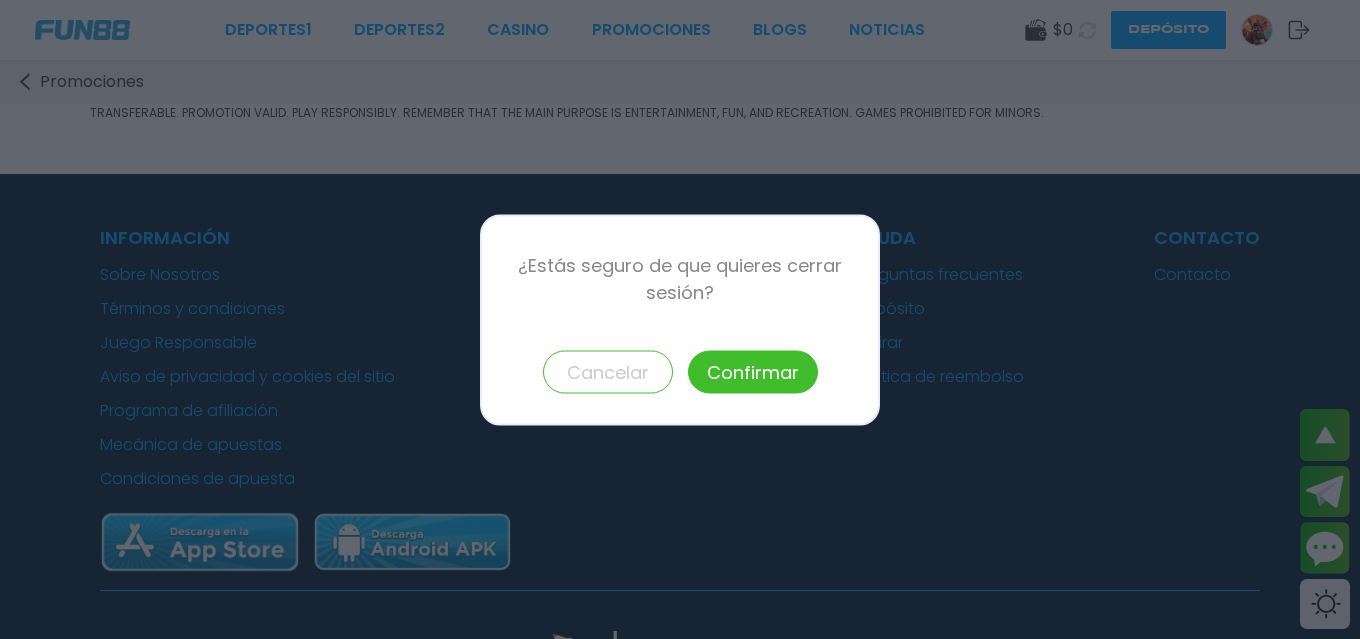 click on "Confirmar" at bounding box center [753, 371] 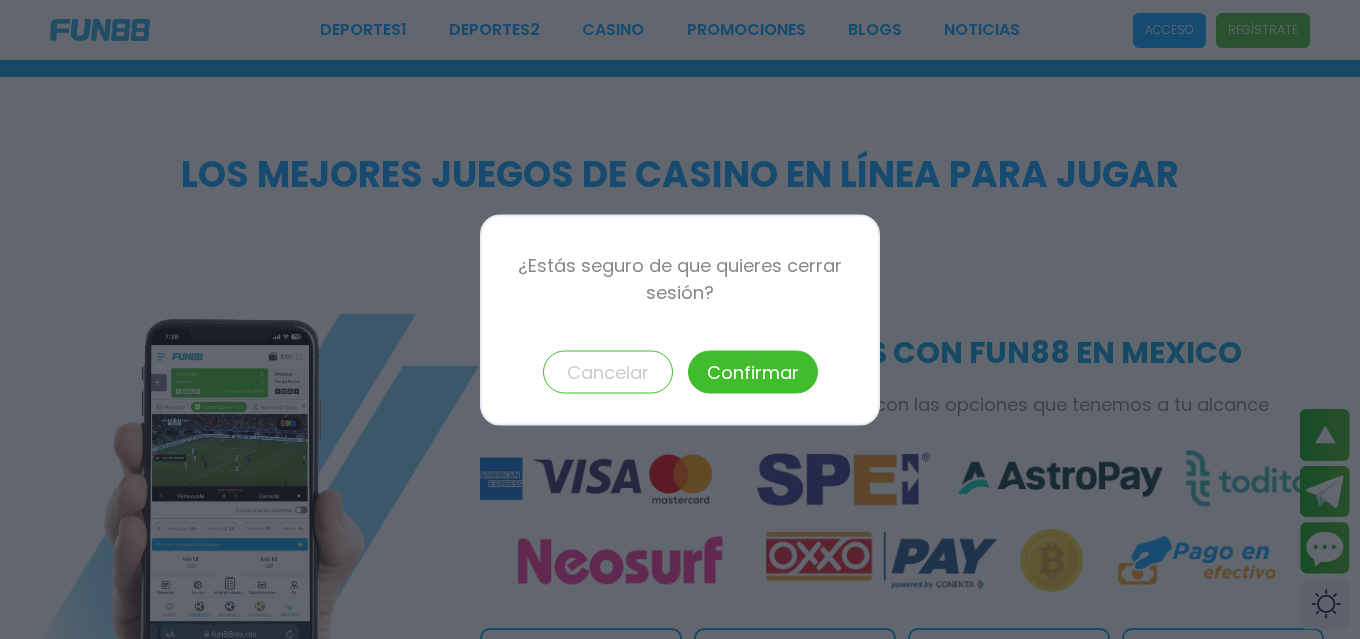 scroll, scrollTop: 1590, scrollLeft: 0, axis: vertical 